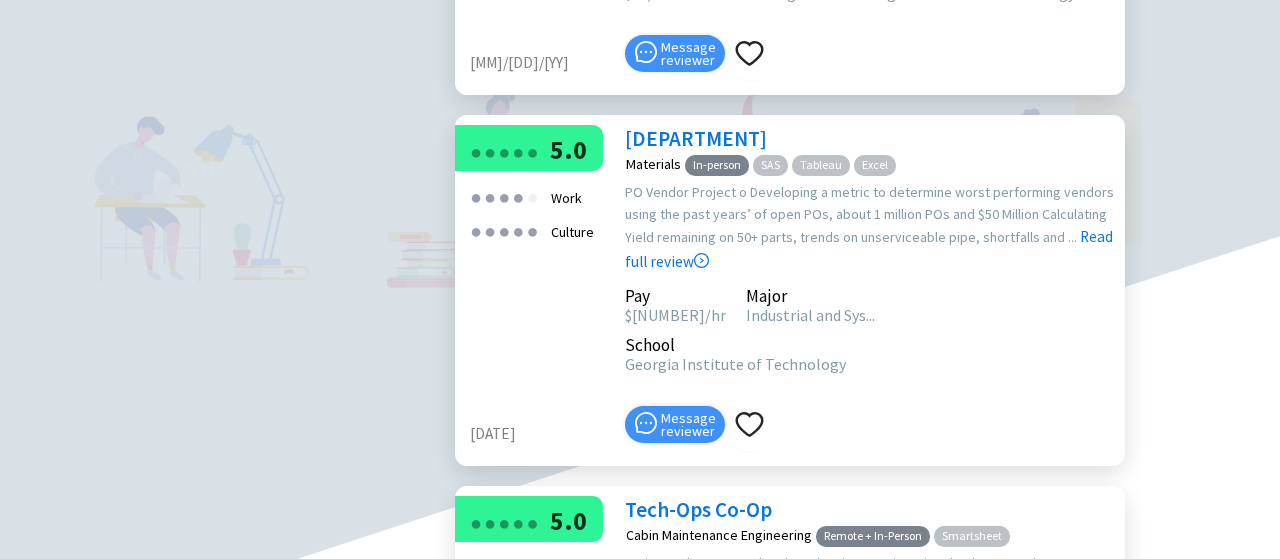 scroll, scrollTop: 1478, scrollLeft: 0, axis: vertical 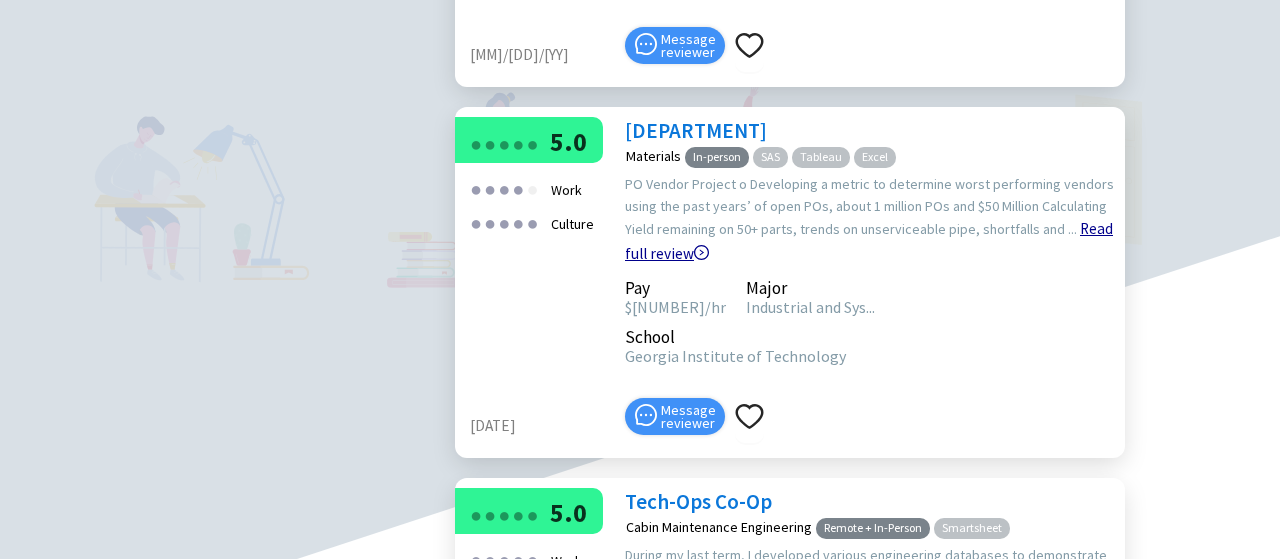 click on "Read full review" at bounding box center (869, 190) 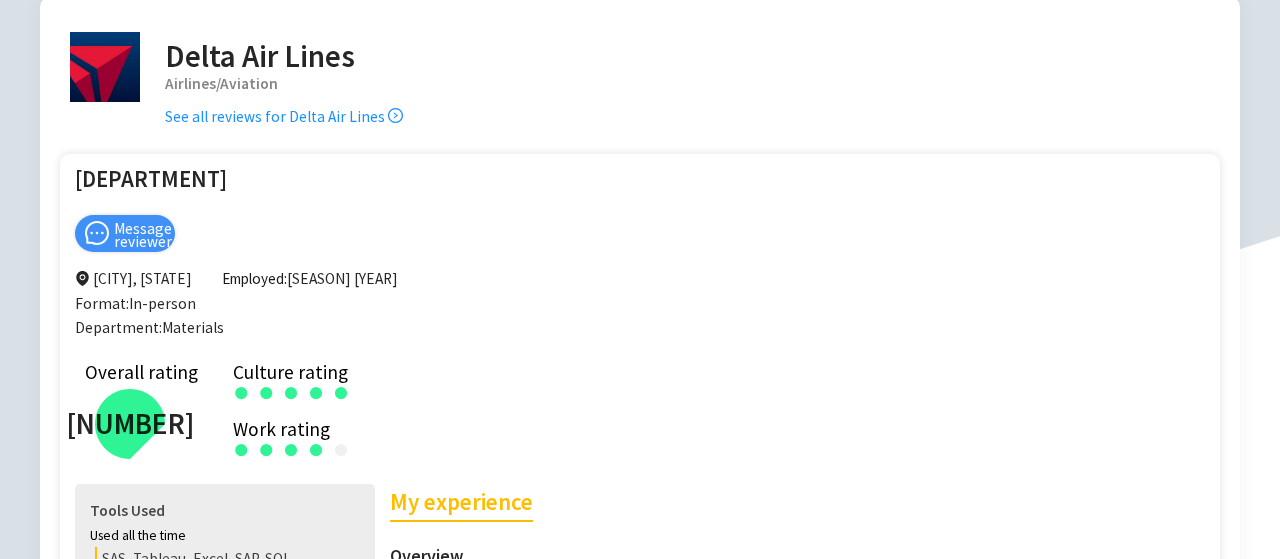scroll, scrollTop: 0, scrollLeft: 0, axis: both 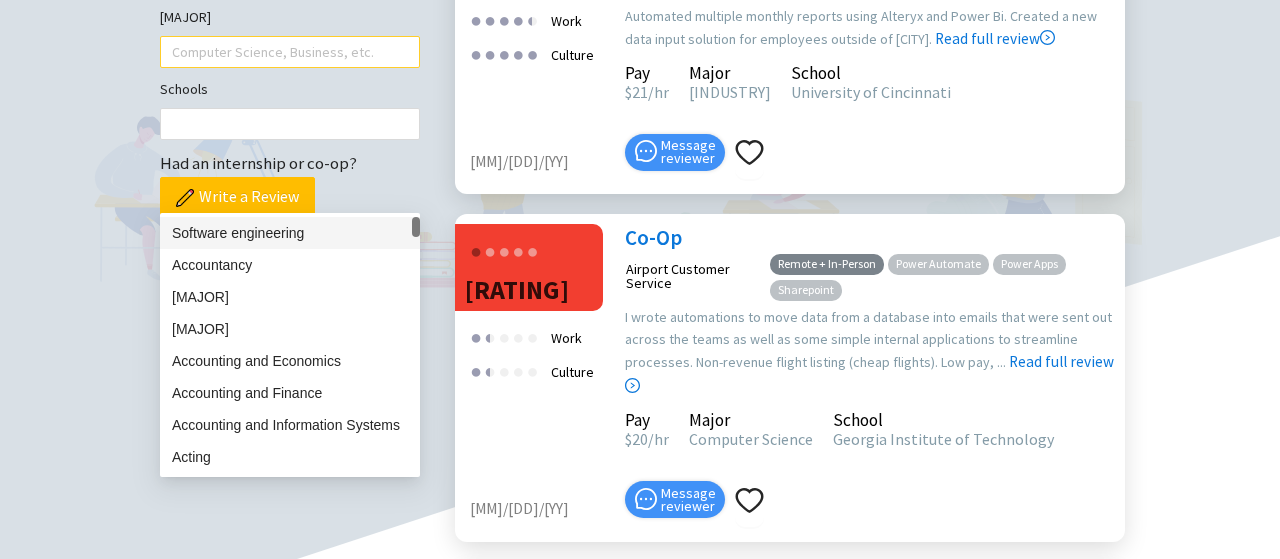 click at bounding box center [280, 52] 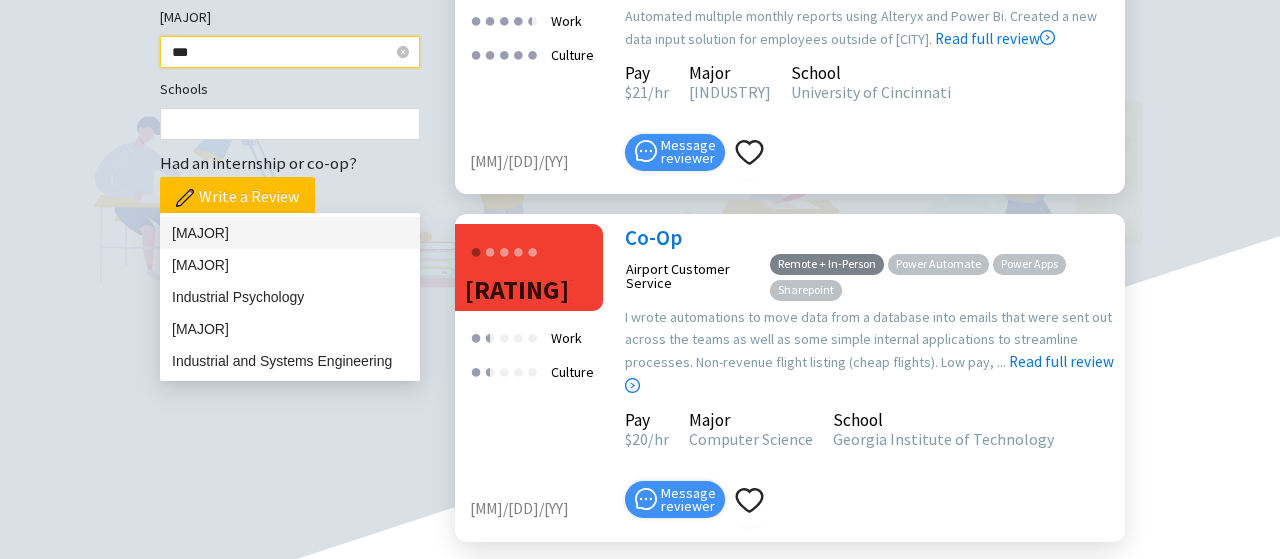 type on "****" 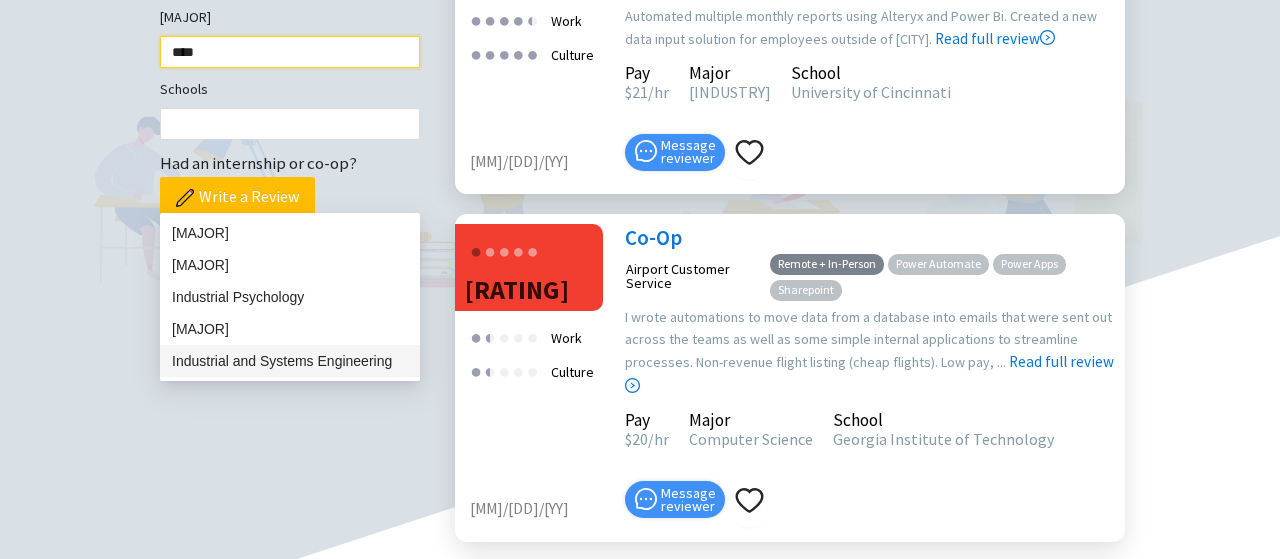 click on "Industrial and Systems Engineering" at bounding box center (290, 361) 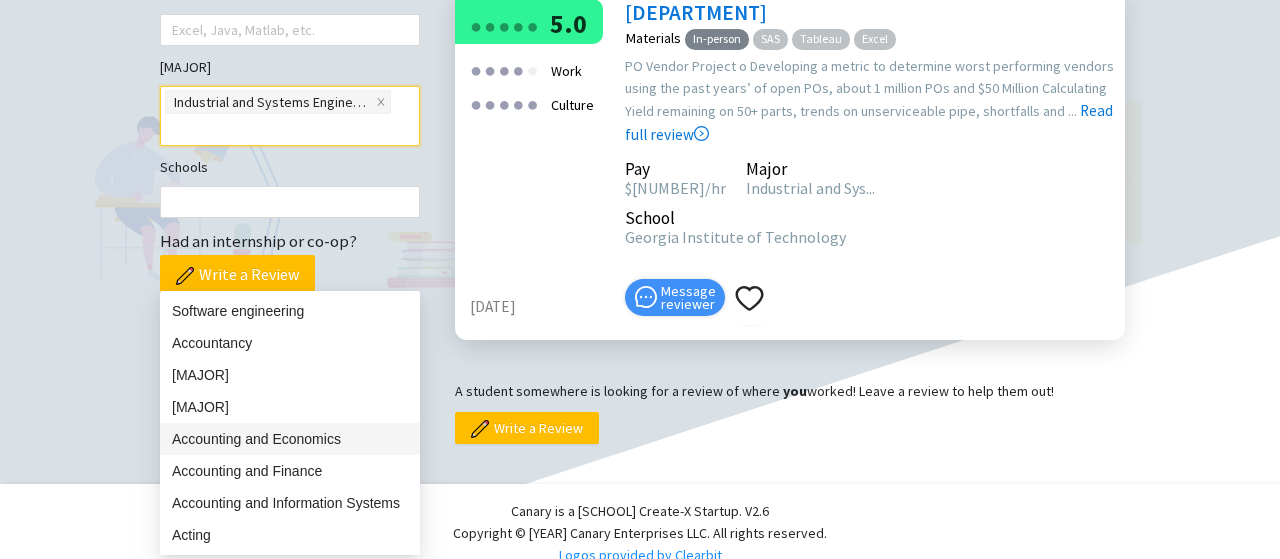scroll, scrollTop: 674, scrollLeft: 0, axis: vertical 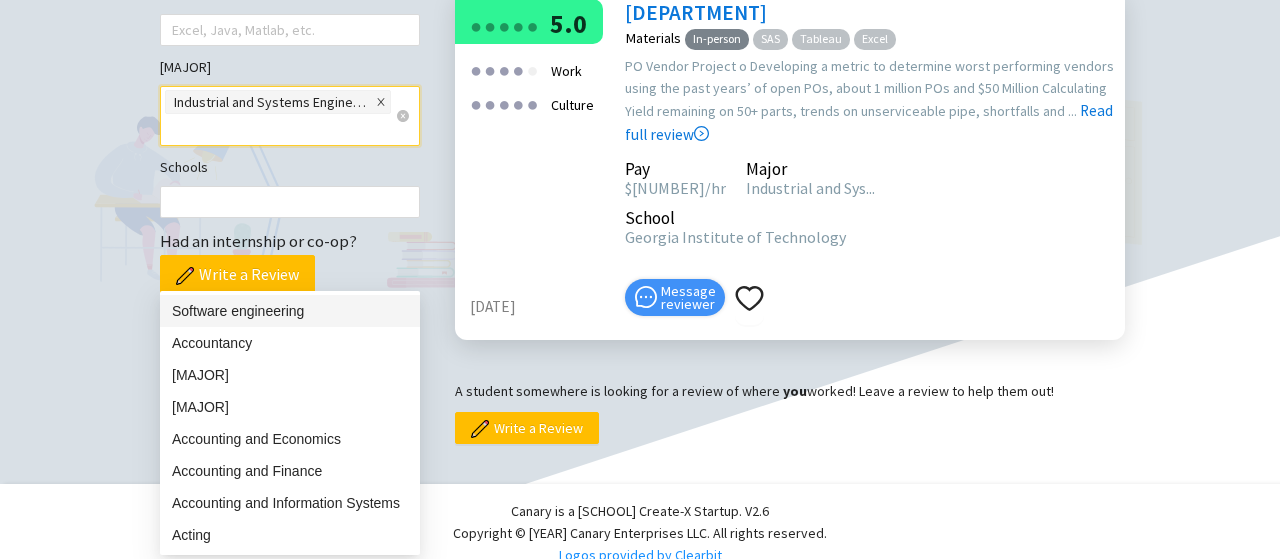 click 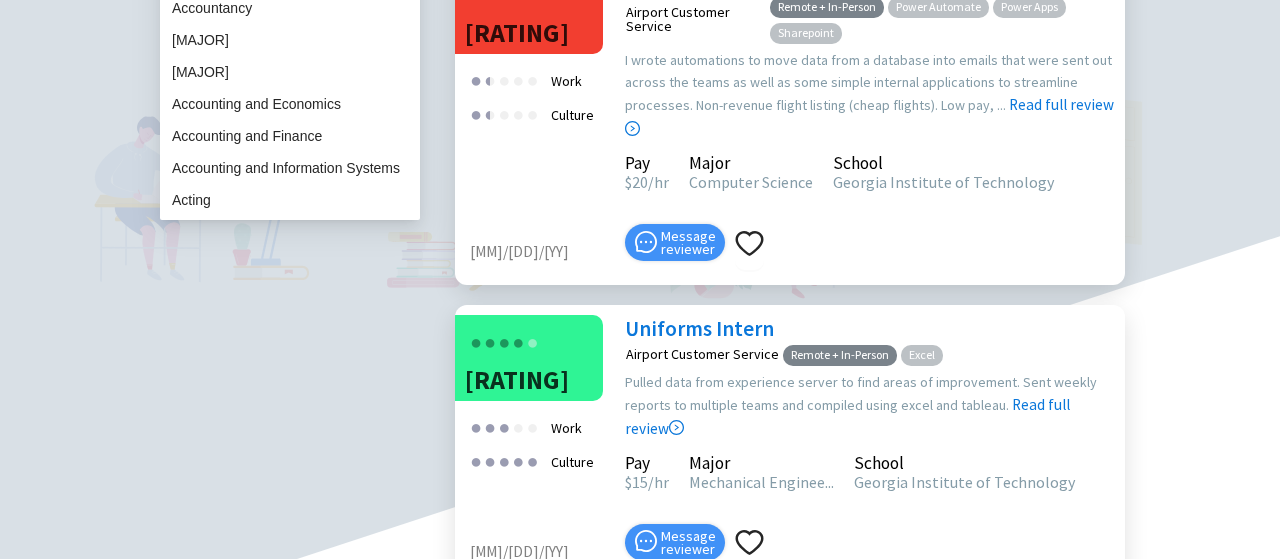 scroll, scrollTop: 986, scrollLeft: 0, axis: vertical 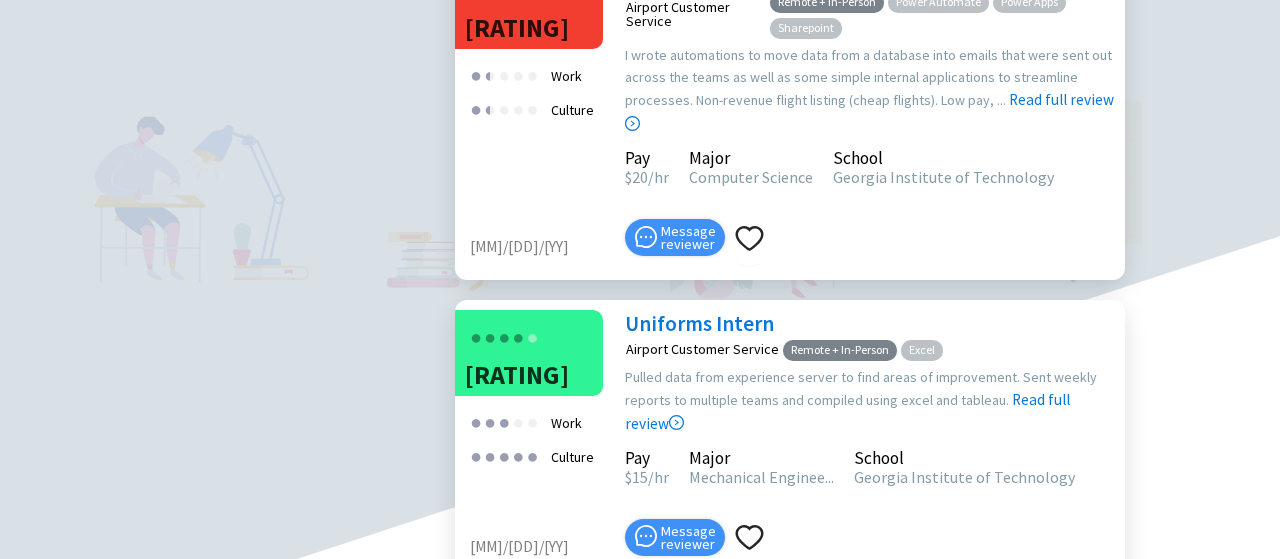 click on "Filter Tools   Excel, Java, Matlab, etc. Majors   Computer Science, Business, etc. Schools   Had an internship or co-op? Write a Review" at bounding box center (290, 962) 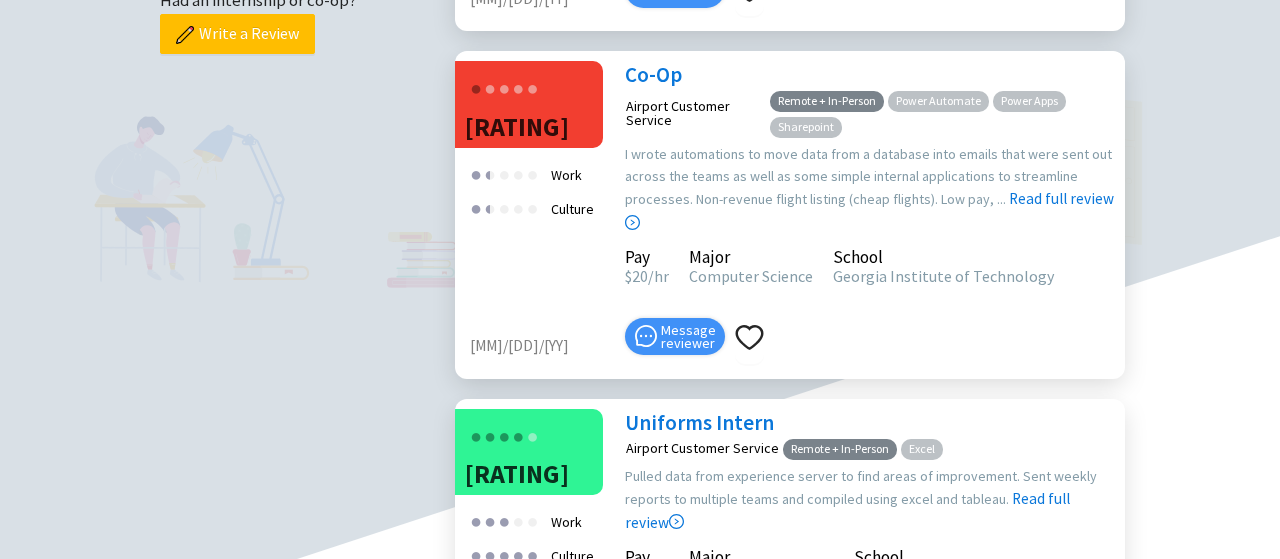 scroll, scrollTop: 878, scrollLeft: 0, axis: vertical 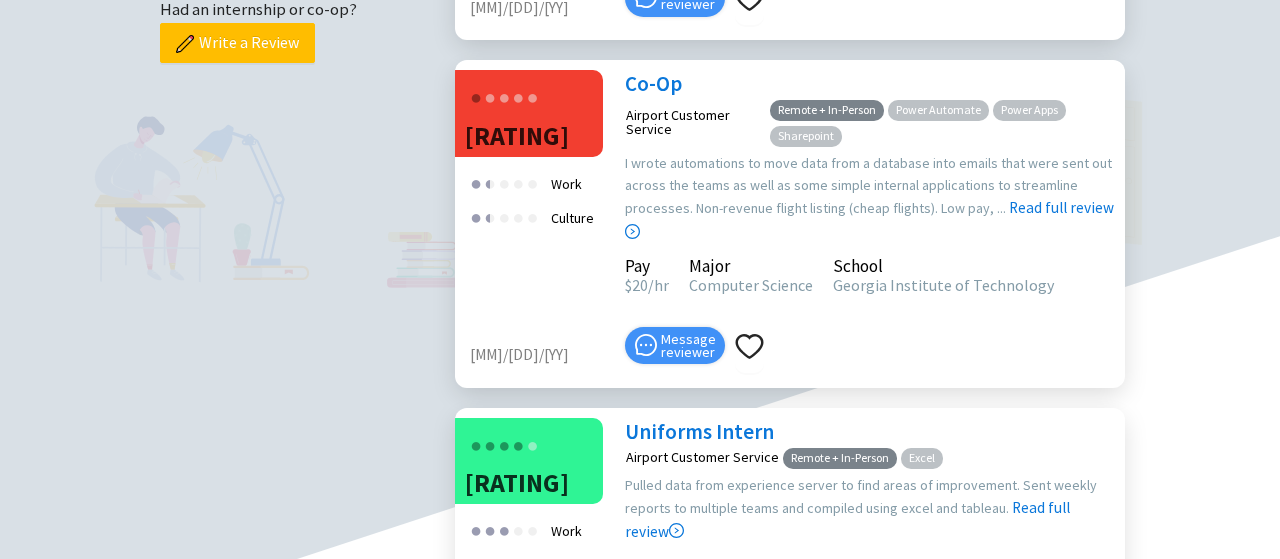 click at bounding box center [280, -30] 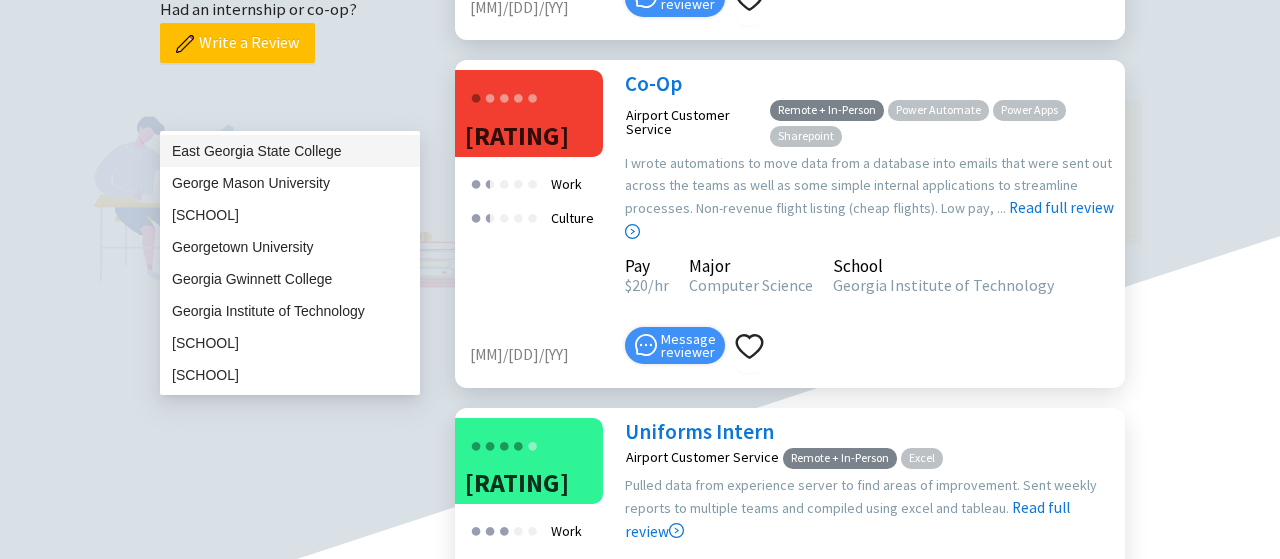 type on "*******" 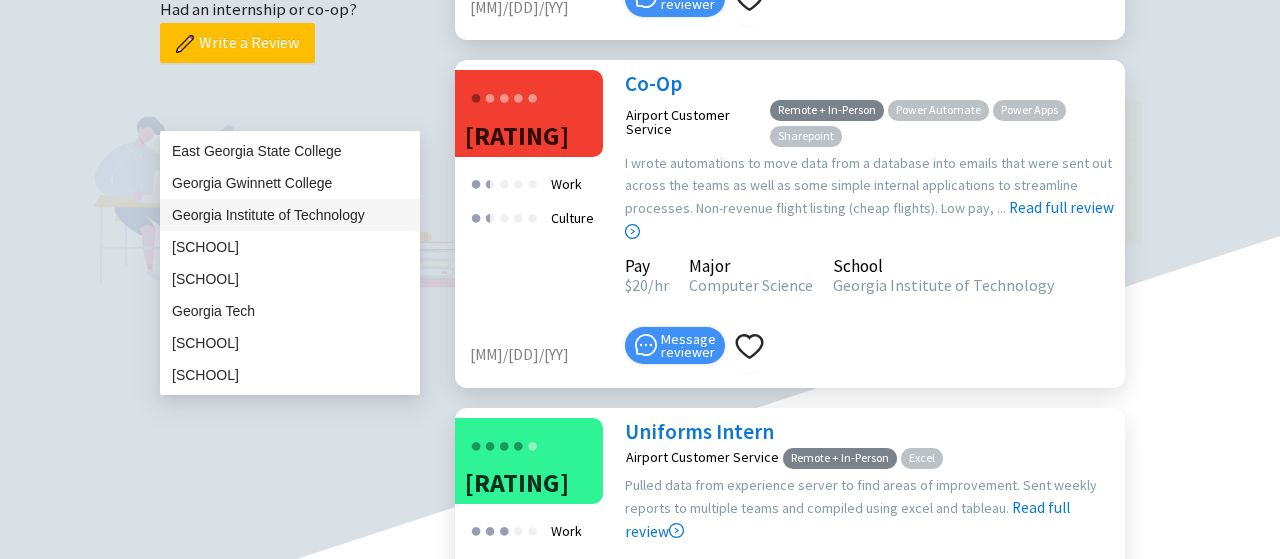click on "Georgia Institute of Technology" at bounding box center [290, 215] 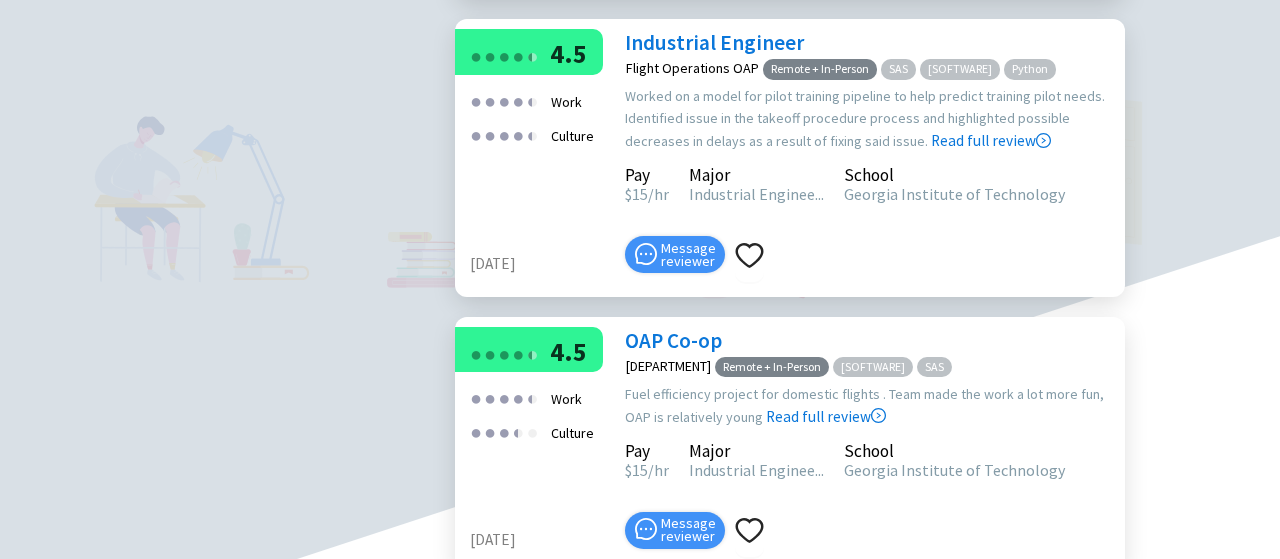 scroll, scrollTop: 3238, scrollLeft: 0, axis: vertical 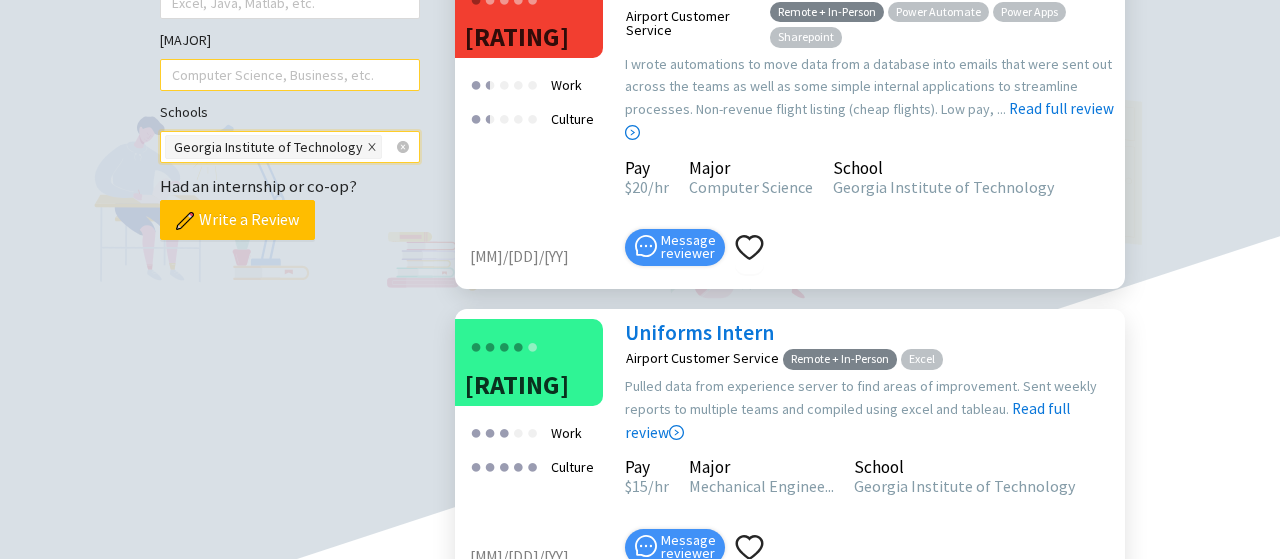 click 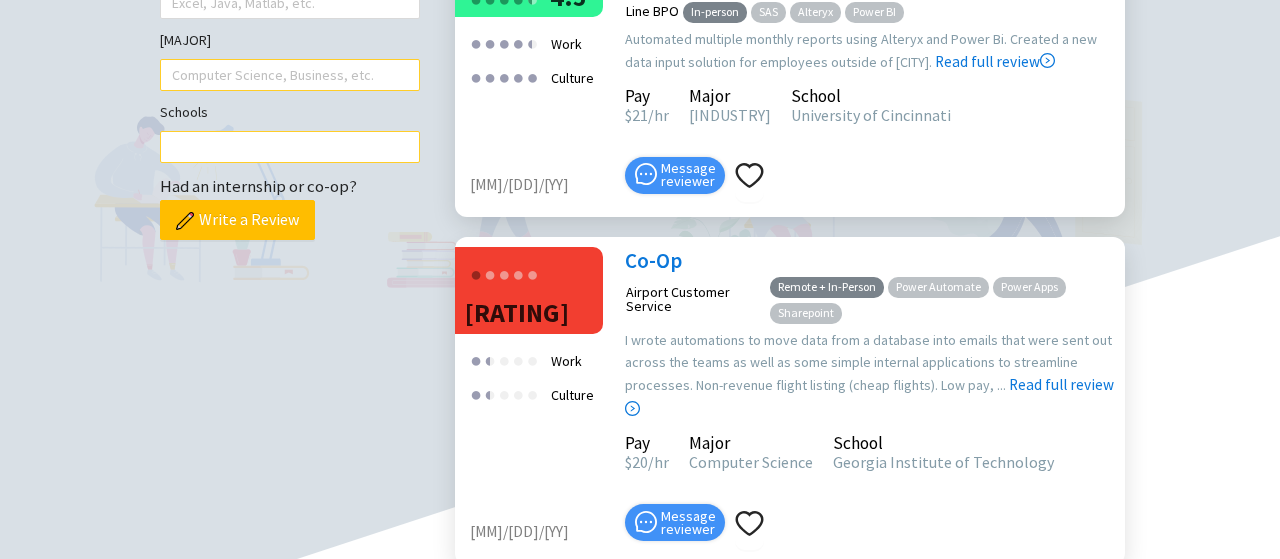 click on "Business performance analyst" at bounding box center (763, -15) 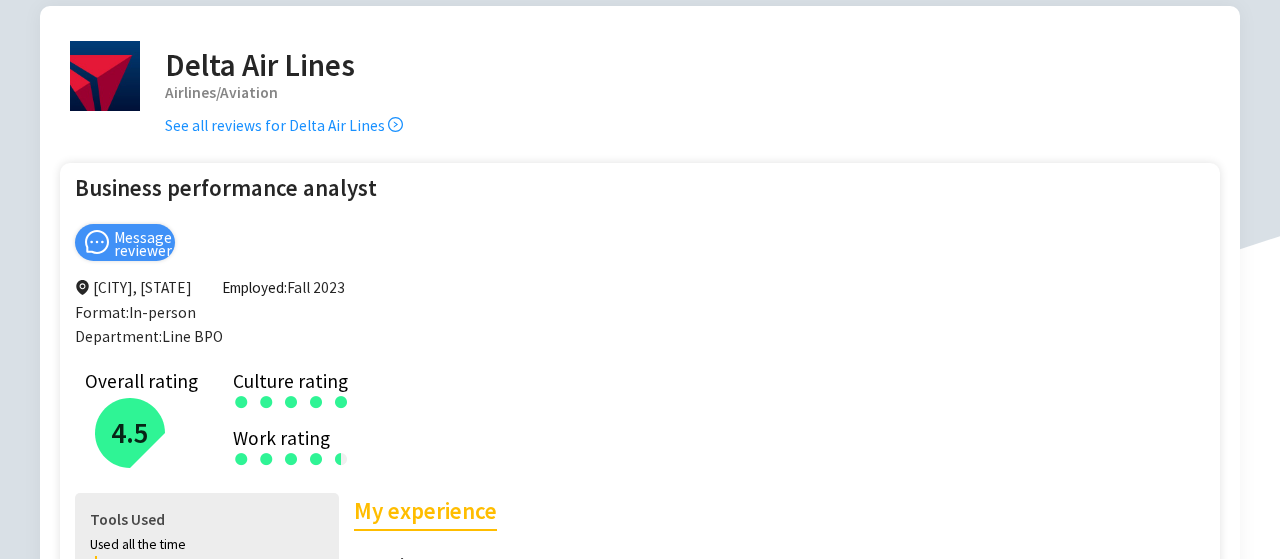 scroll, scrollTop: 0, scrollLeft: 0, axis: both 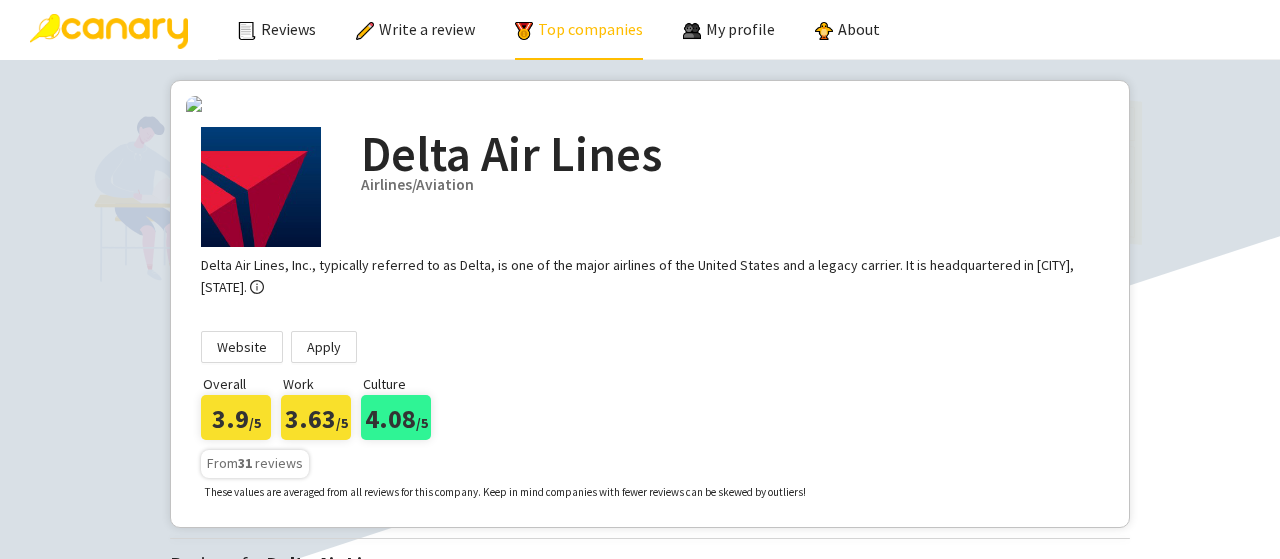 click on "Top companies" at bounding box center (579, 29) 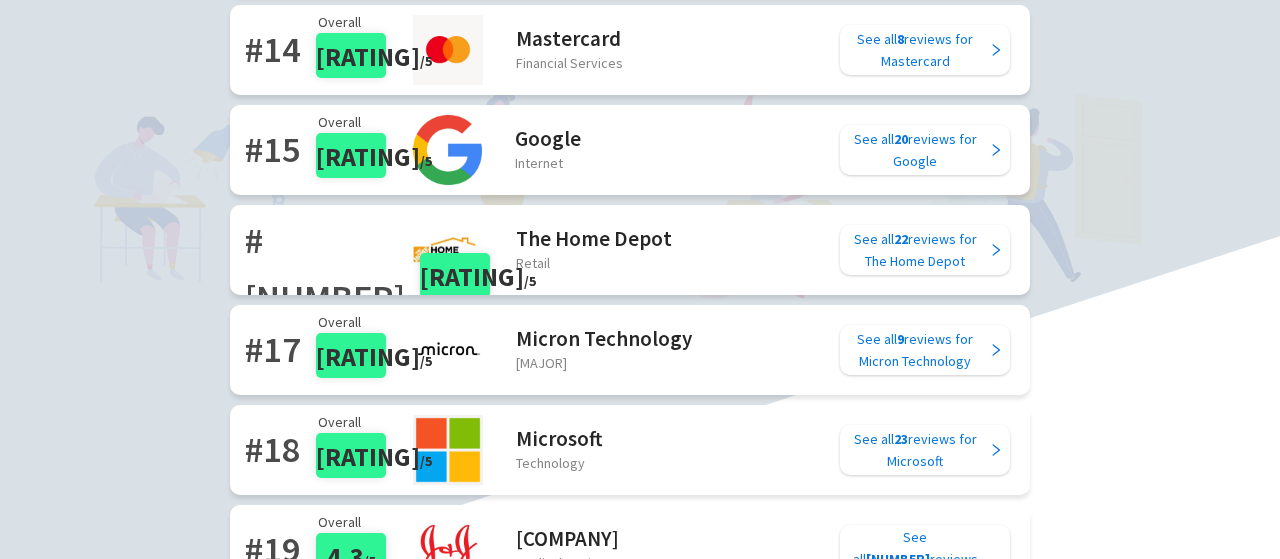 scroll, scrollTop: 1585, scrollLeft: 0, axis: vertical 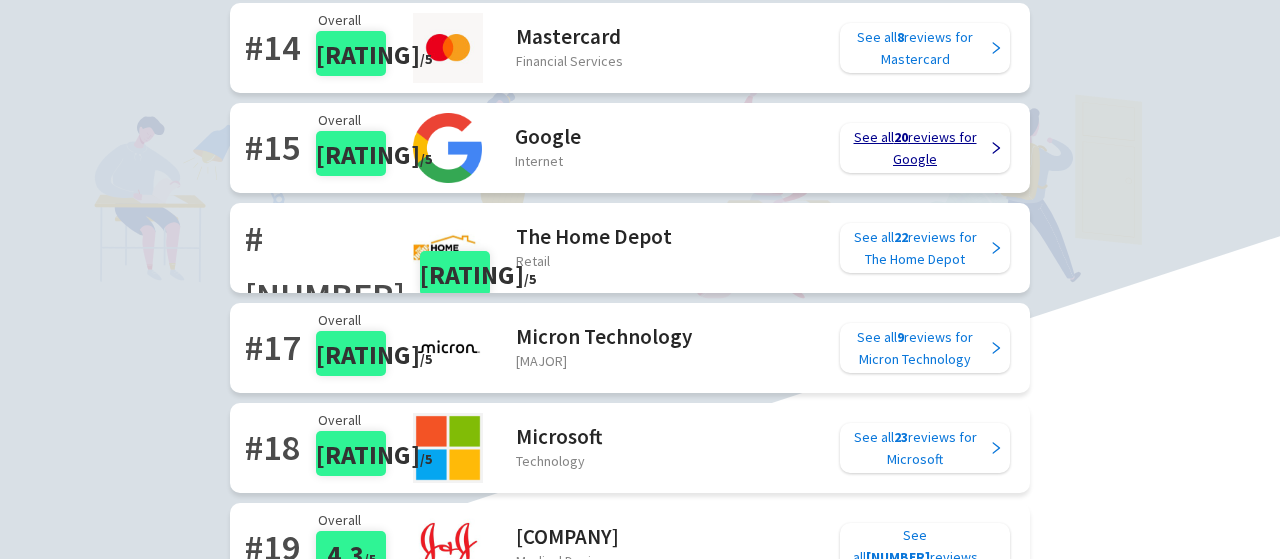 click on "See all  20  reviews for Google" at bounding box center (915, 148) 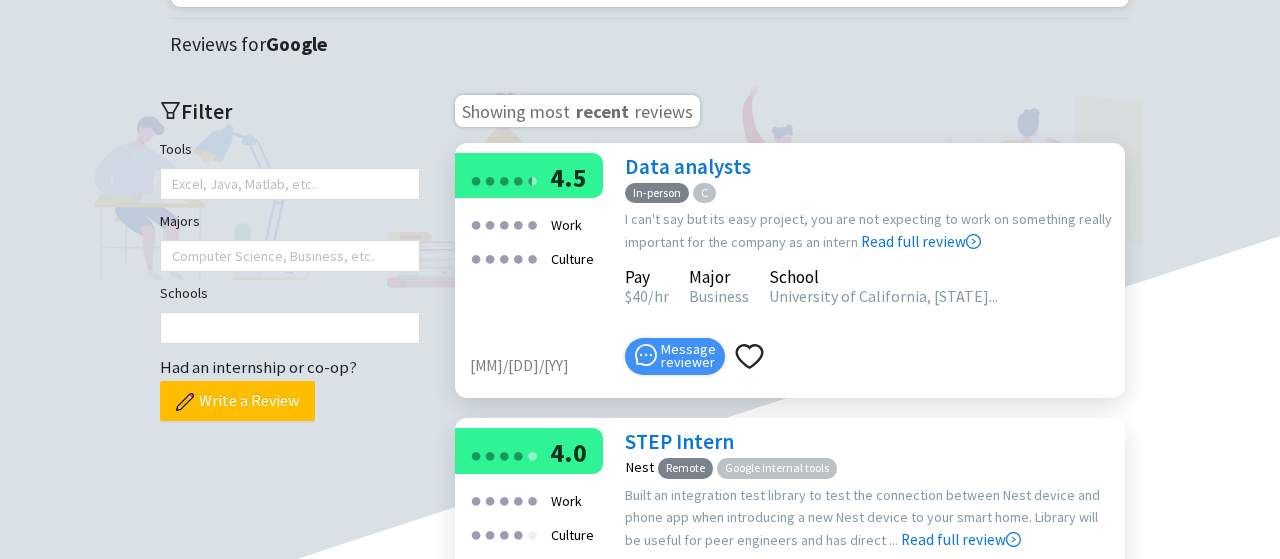 scroll, scrollTop: 502, scrollLeft: 0, axis: vertical 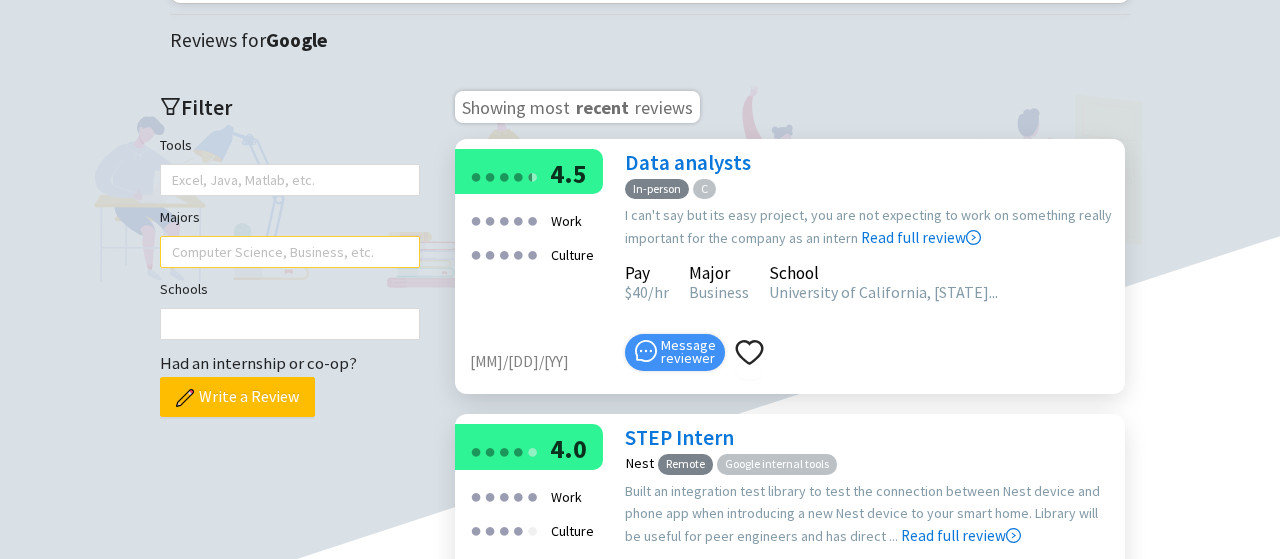 click at bounding box center (280, 252) 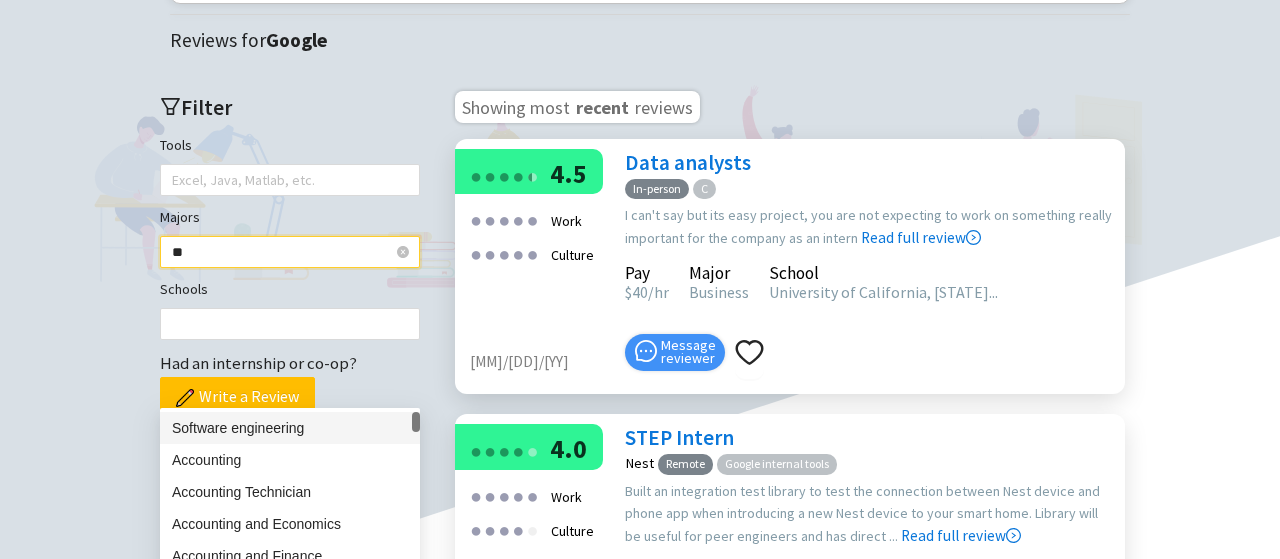 type on "***" 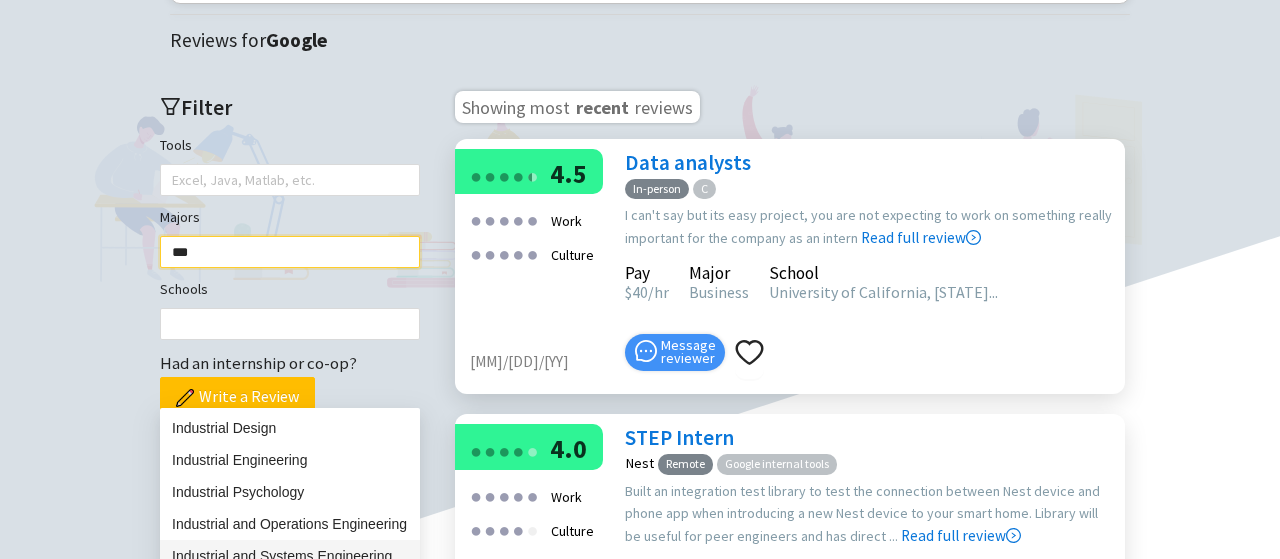 click on "Industrial and Systems Engineering" at bounding box center (290, 556) 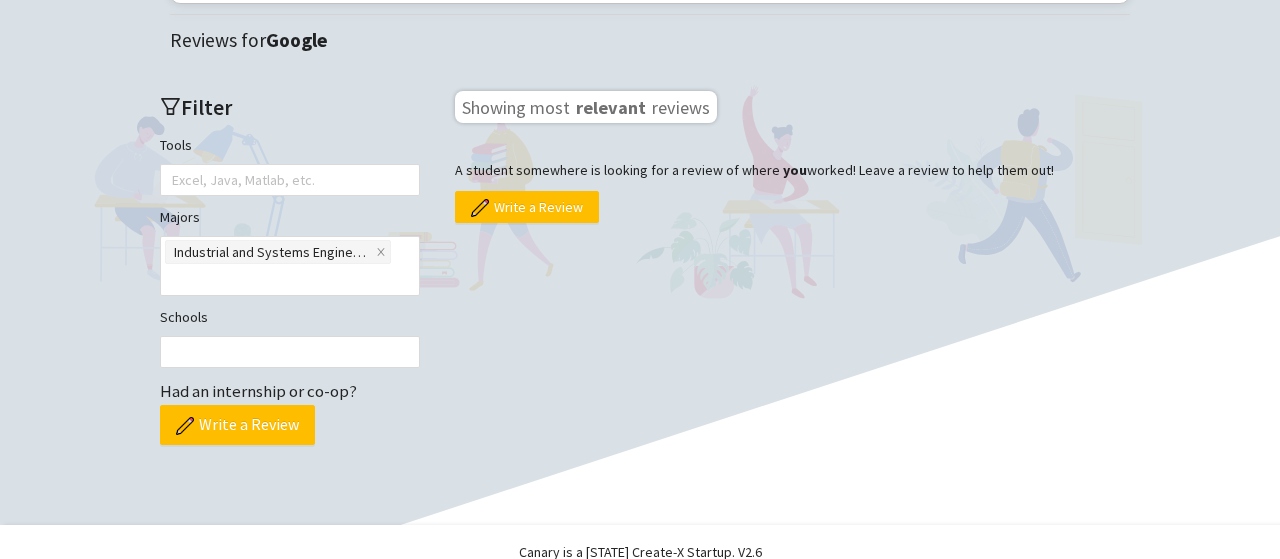 click on "Showing most   relevant   reviews  Filter A student somewhere is looking for a review of where   you  worked! Leave a review to help them out! Write a Review" at bounding box center (790, 288) 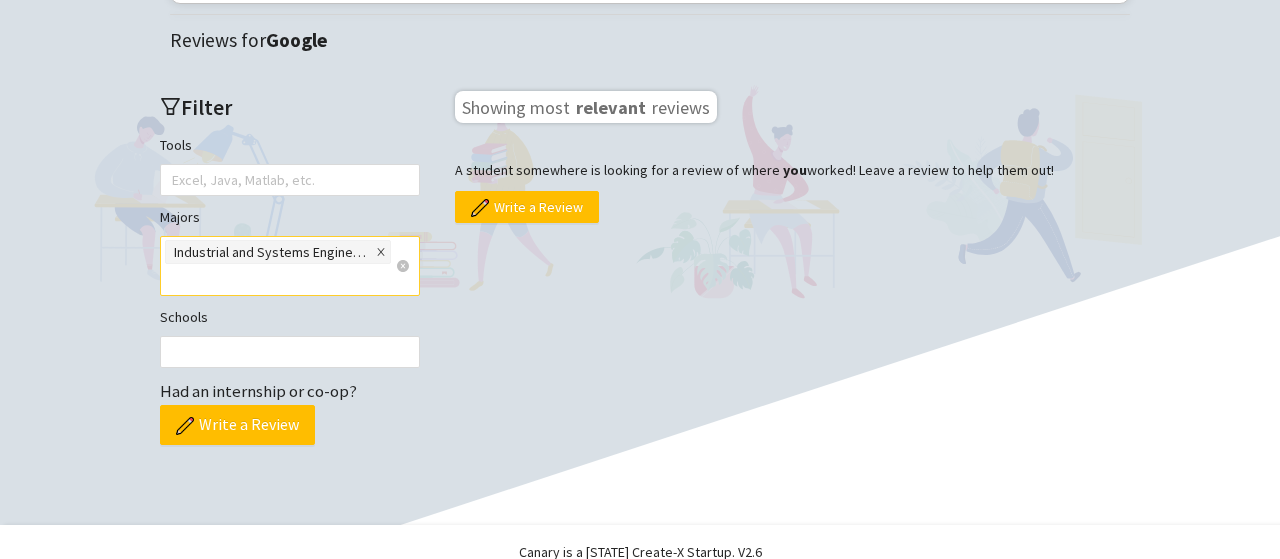 click 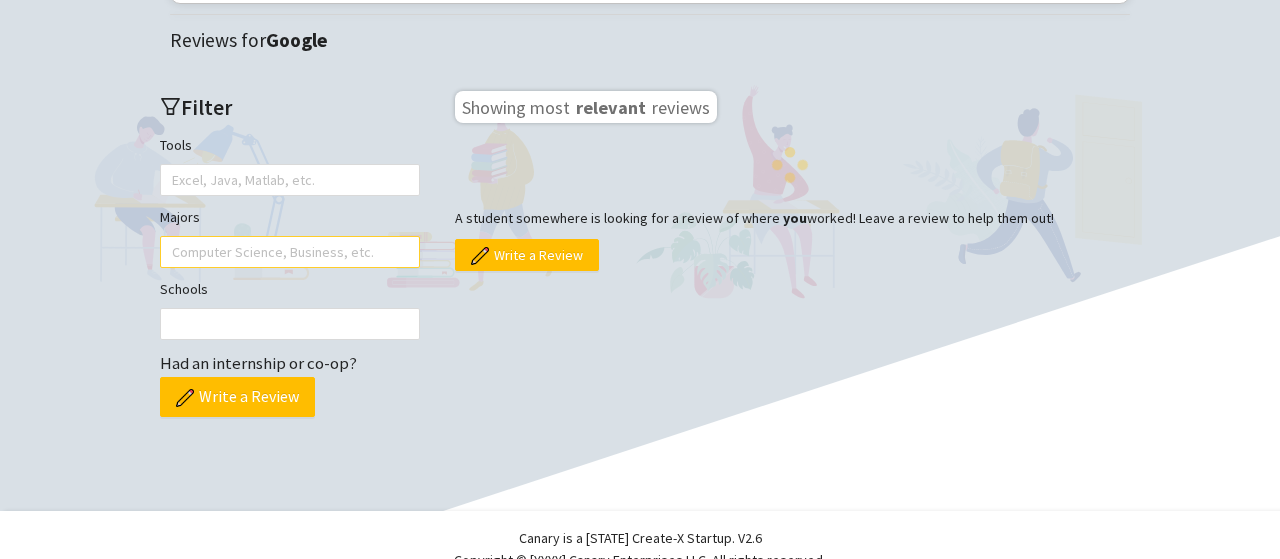 click at bounding box center [280, 252] 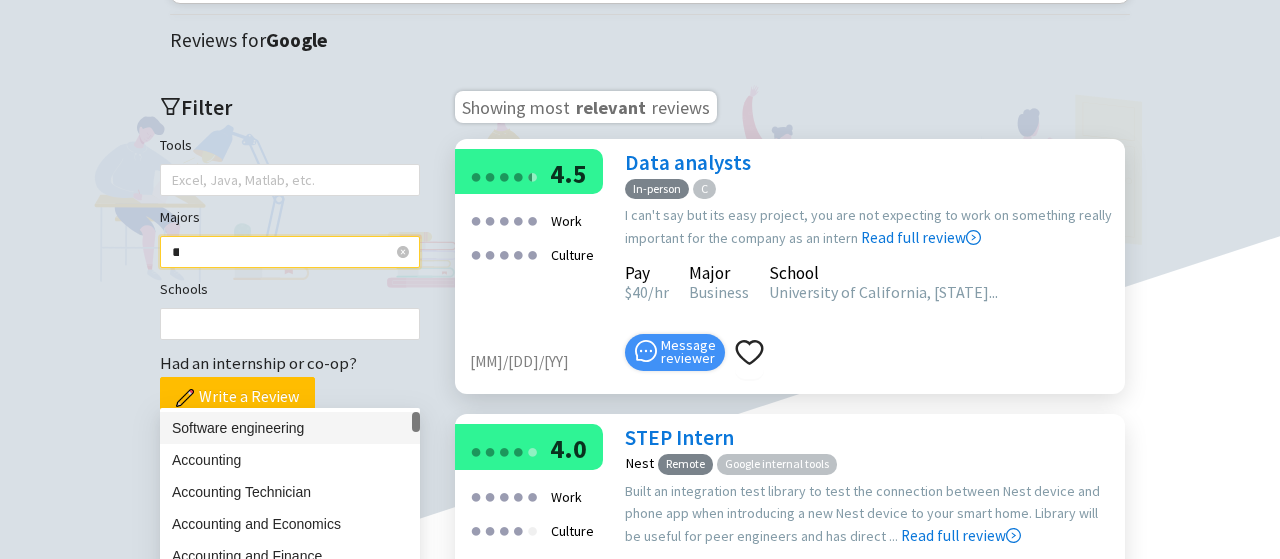 type on "***" 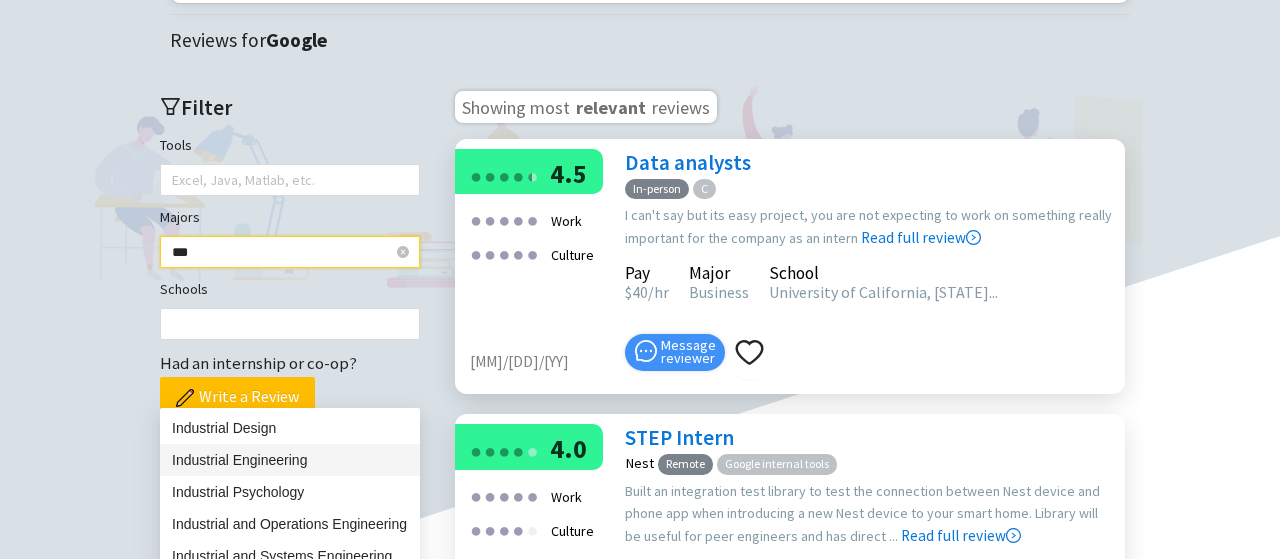 click on "Industrial Engineering" at bounding box center (290, 460) 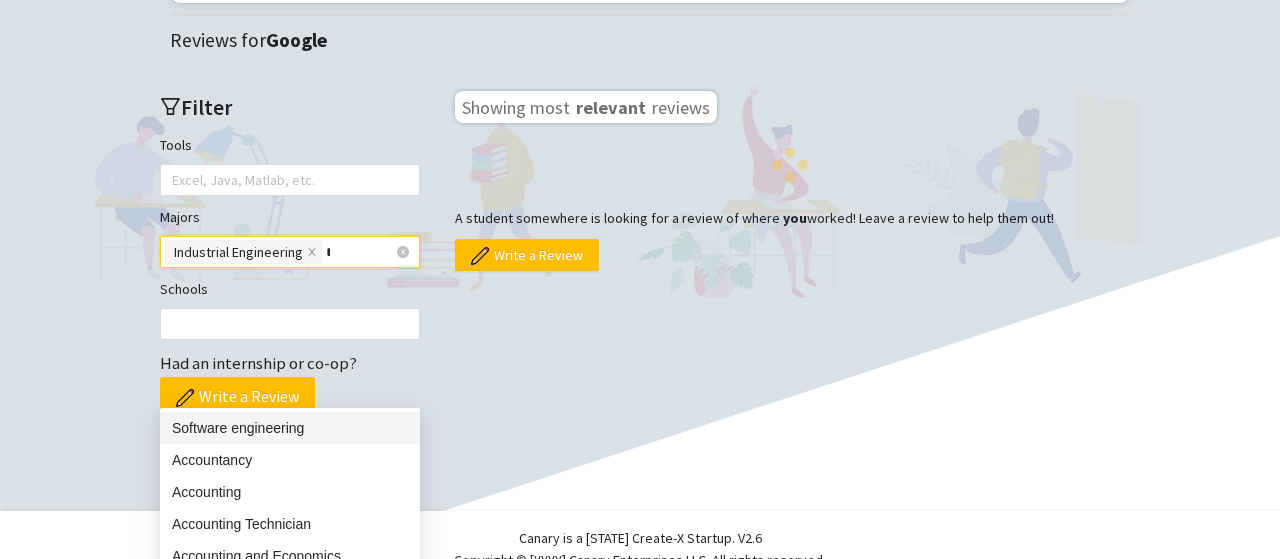type 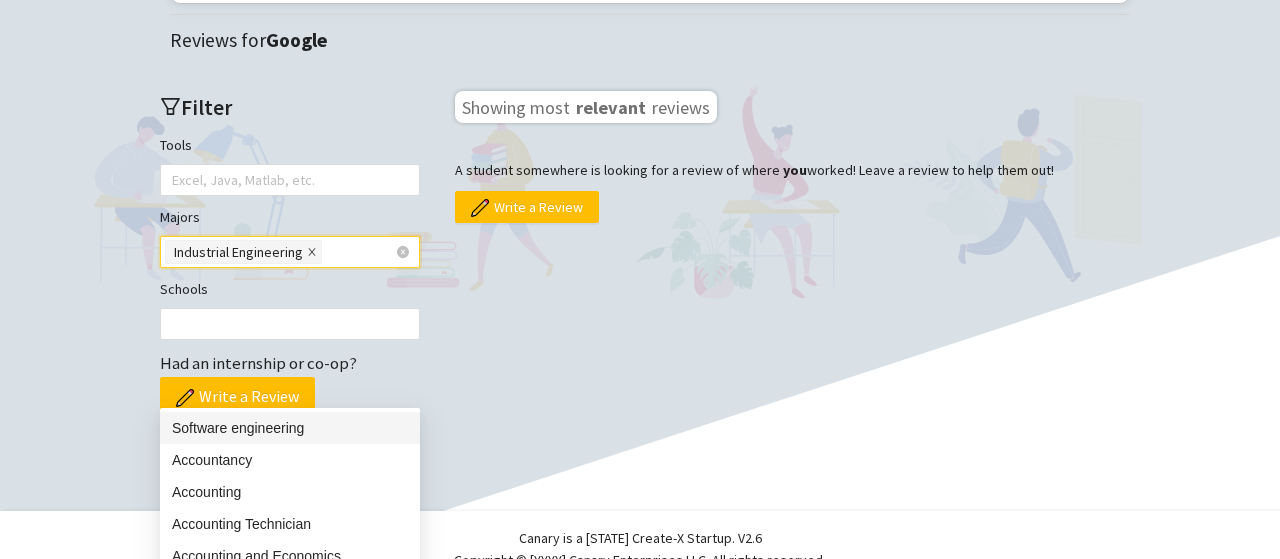 click 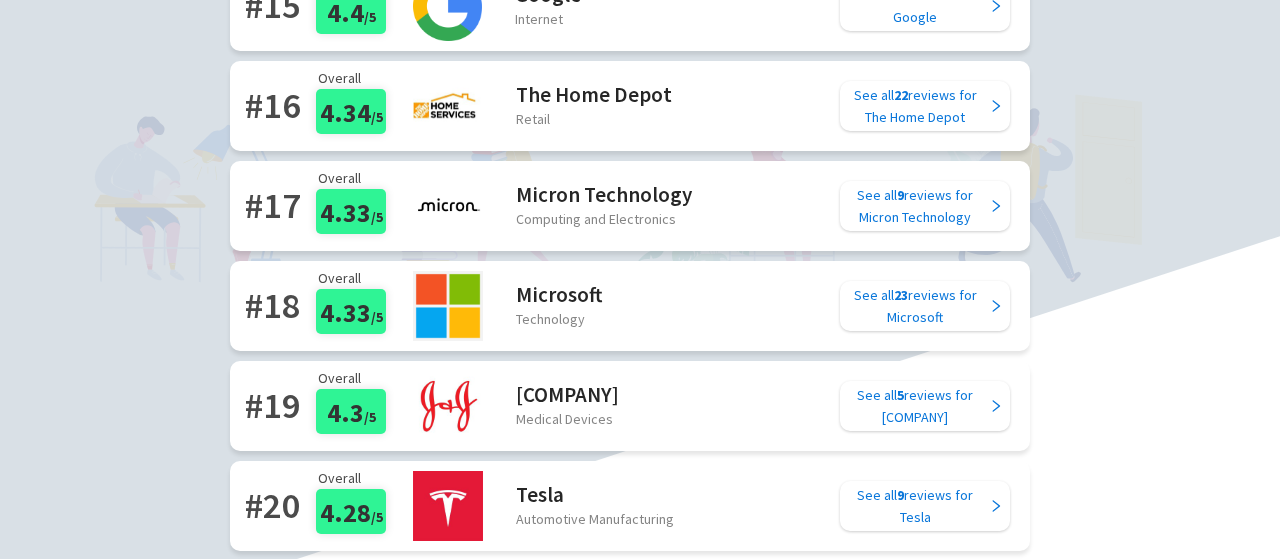scroll, scrollTop: 1734, scrollLeft: 0, axis: vertical 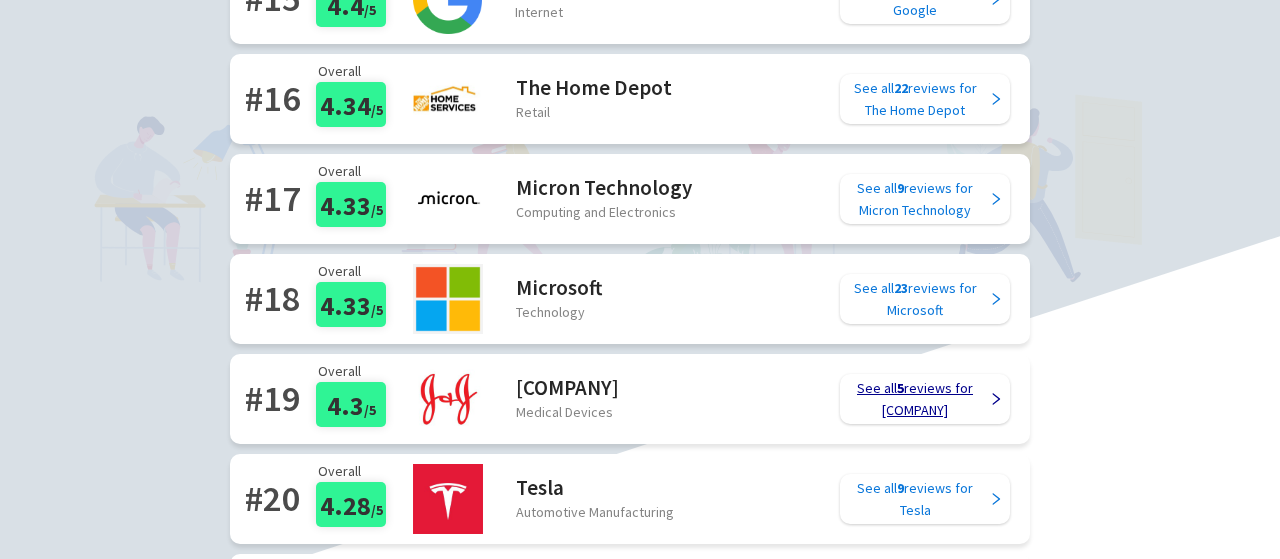 click on "See all  5  reviews for Johnson and Johnson" at bounding box center (915, 399) 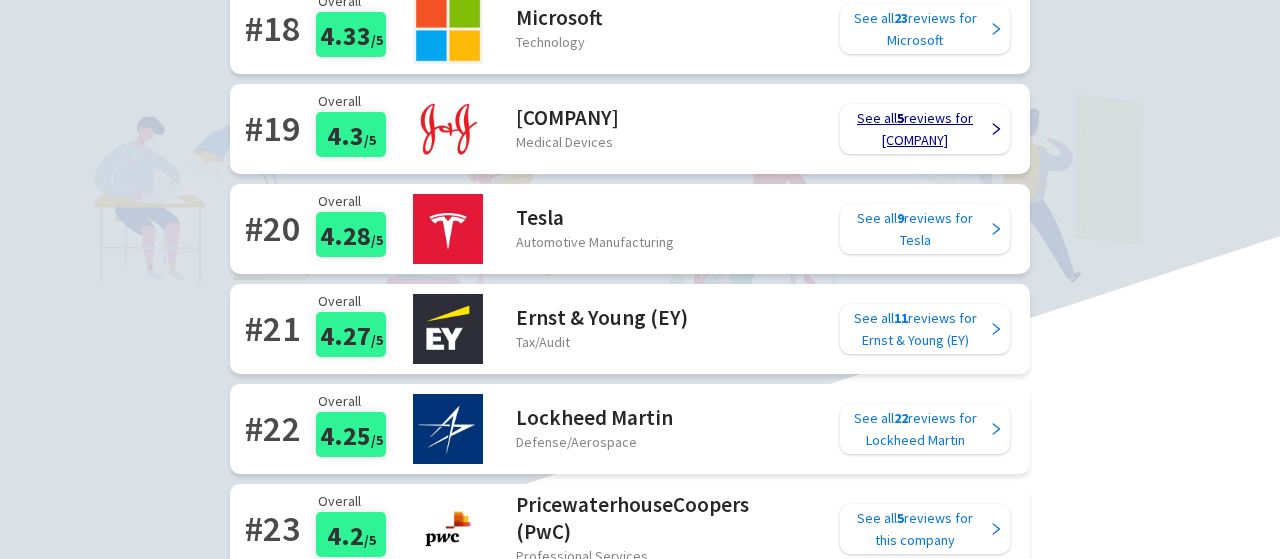 scroll, scrollTop: 2010, scrollLeft: 0, axis: vertical 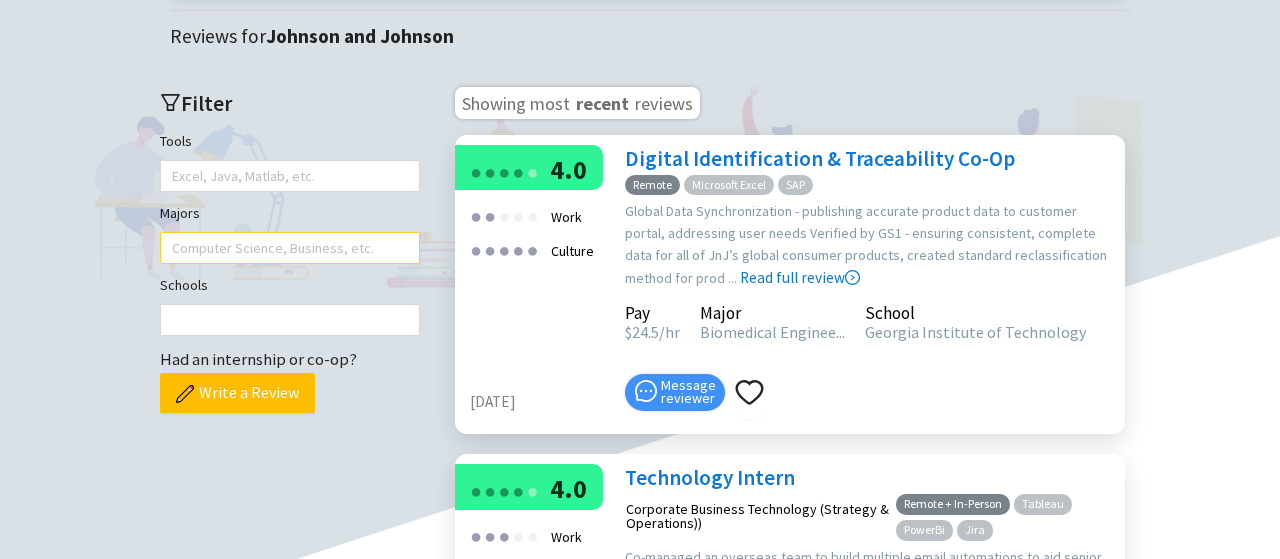 click at bounding box center [280, 248] 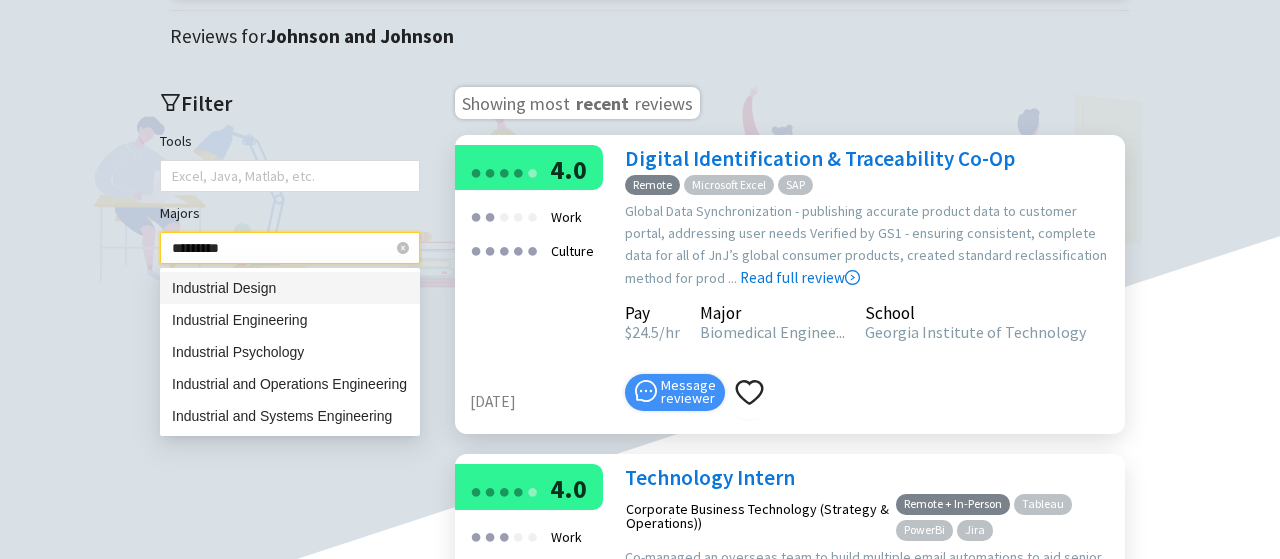 type on "**********" 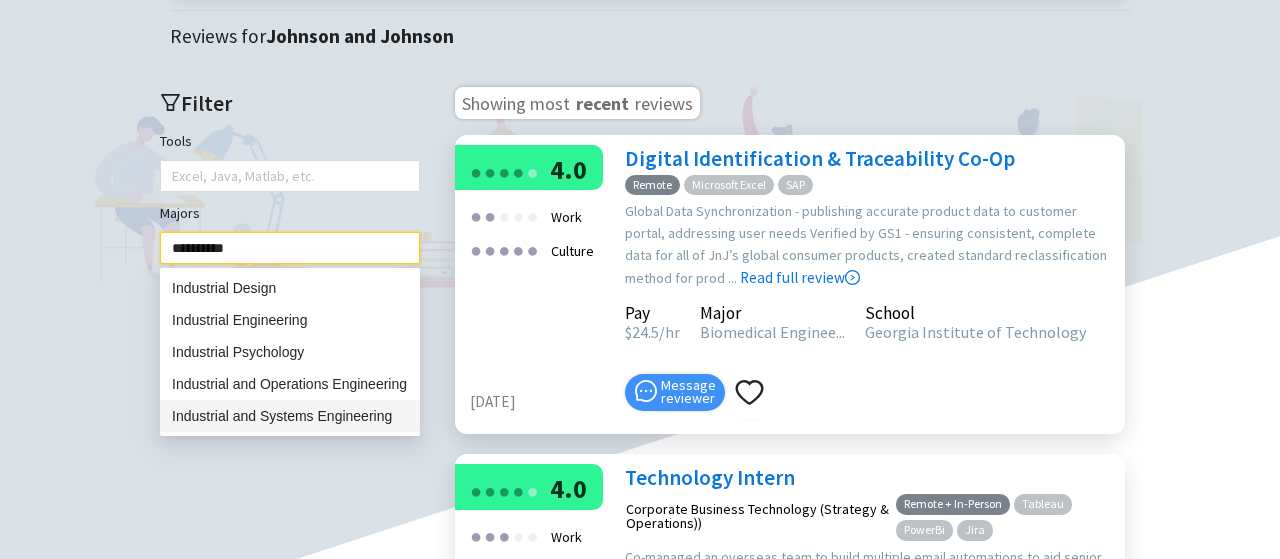 click on "Industrial and Systems Engineering" at bounding box center [290, 416] 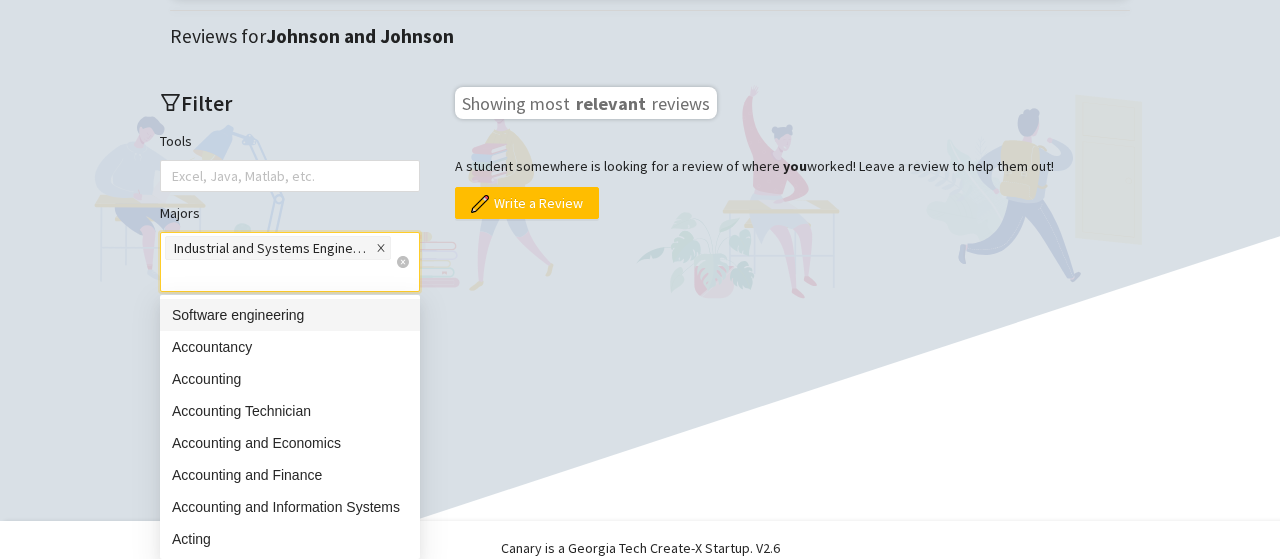 click 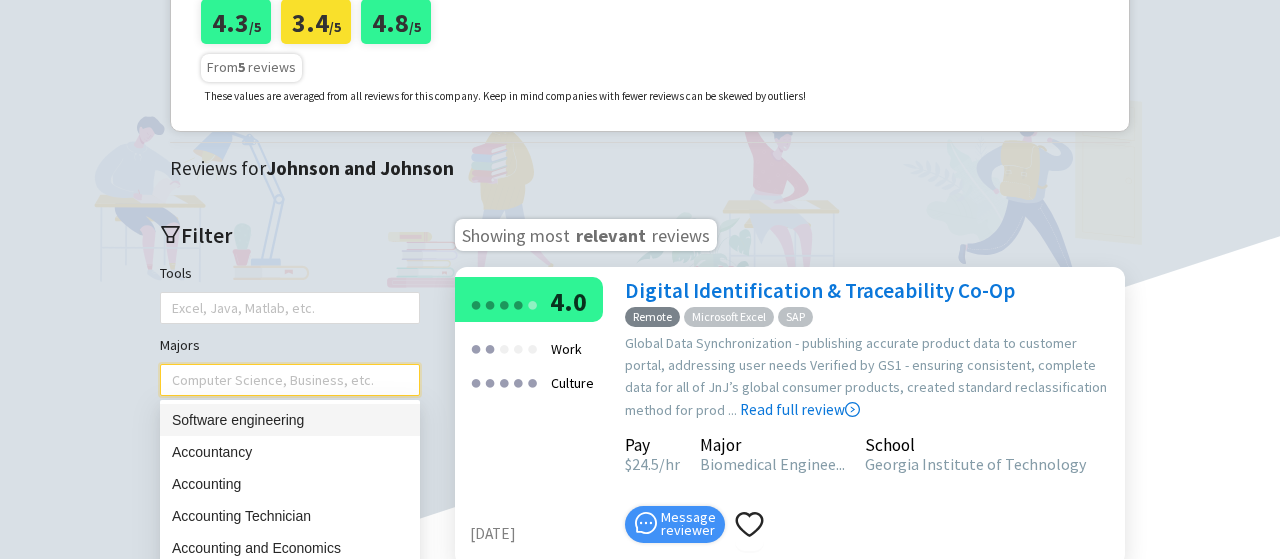 scroll, scrollTop: 0, scrollLeft: 0, axis: both 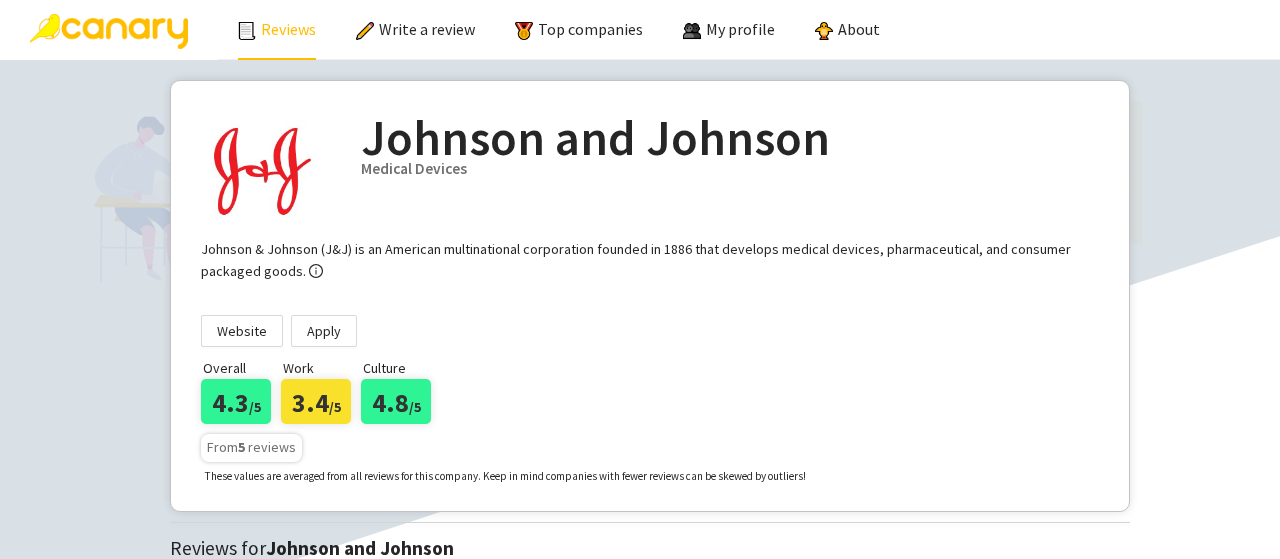 drag, startPoint x: 292, startPoint y: 35, endPoint x: 266, endPoint y: 39, distance: 26.305893 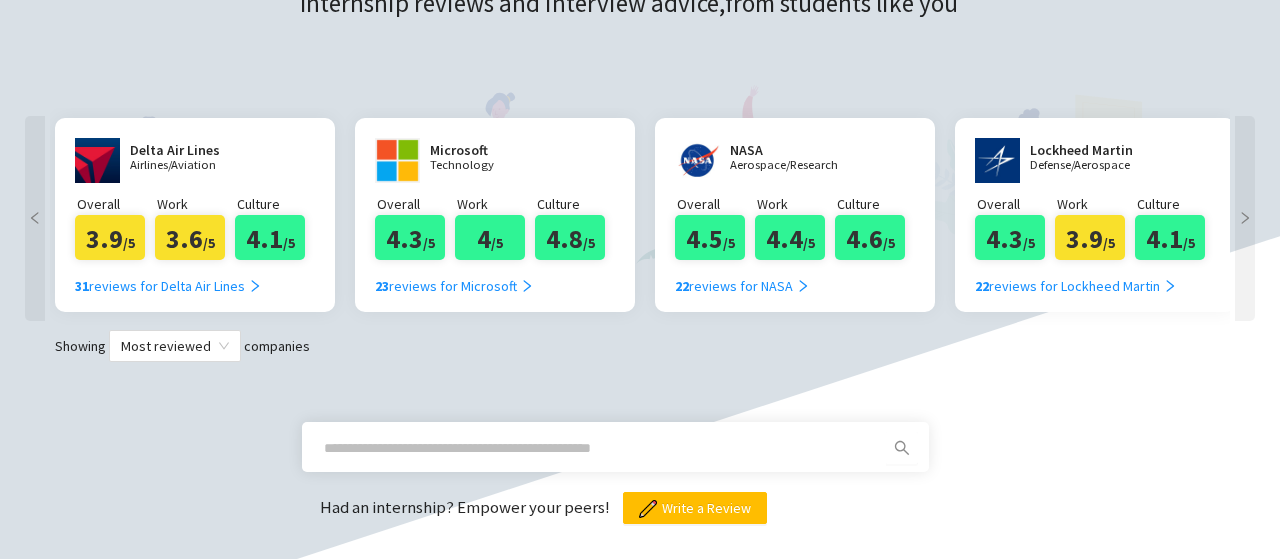 scroll, scrollTop: 320, scrollLeft: 0, axis: vertical 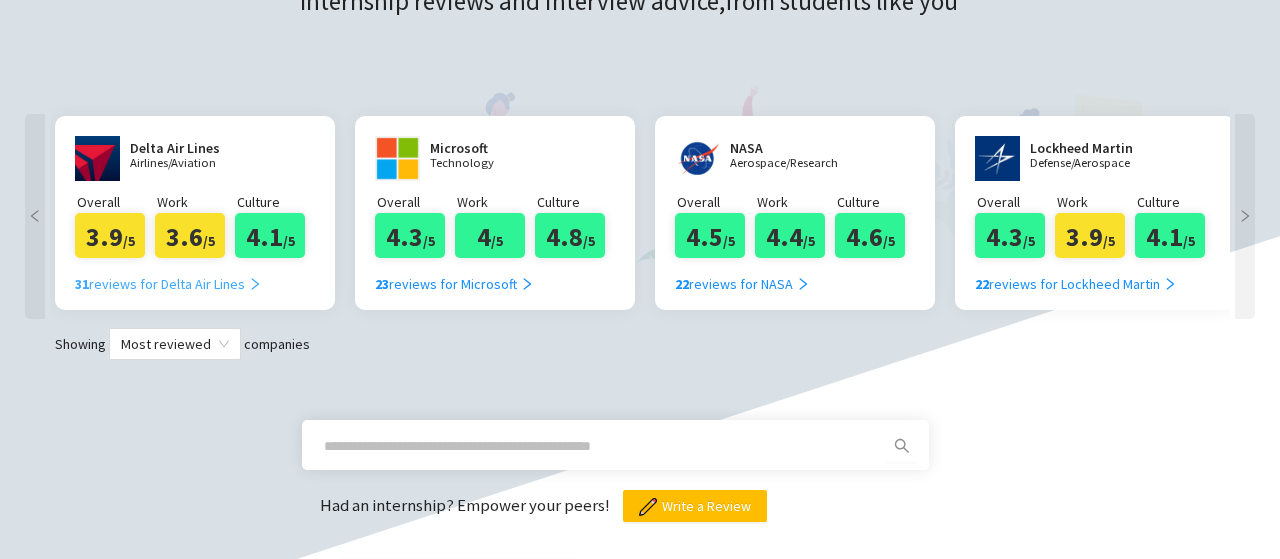 click on "31  reviews for   Delta Air Lines" at bounding box center (168, 284) 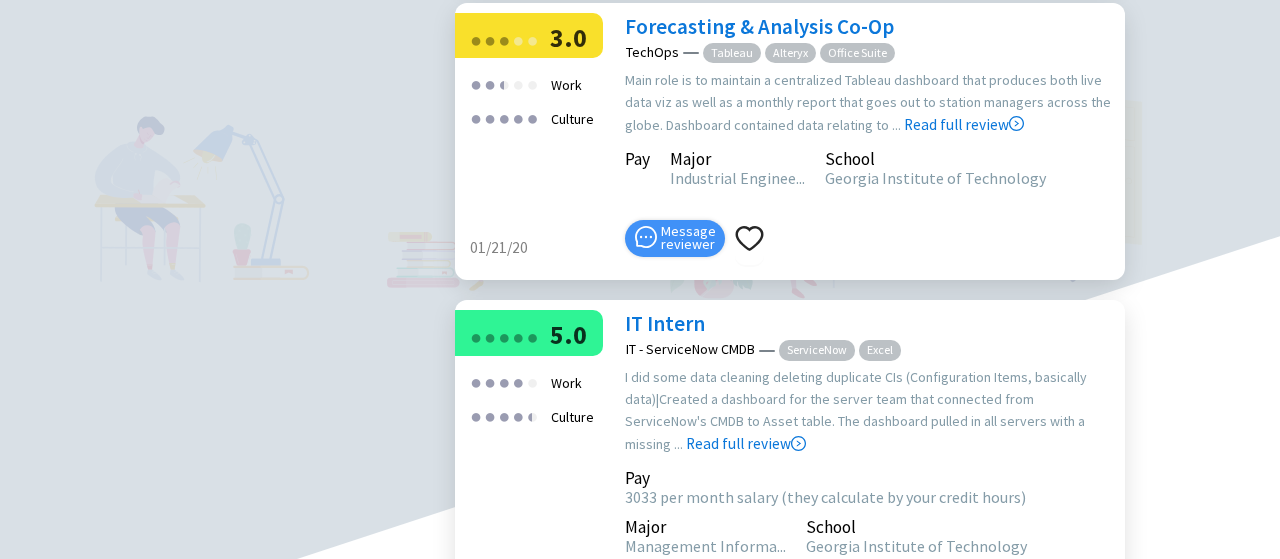 scroll, scrollTop: 10250, scrollLeft: 0, axis: vertical 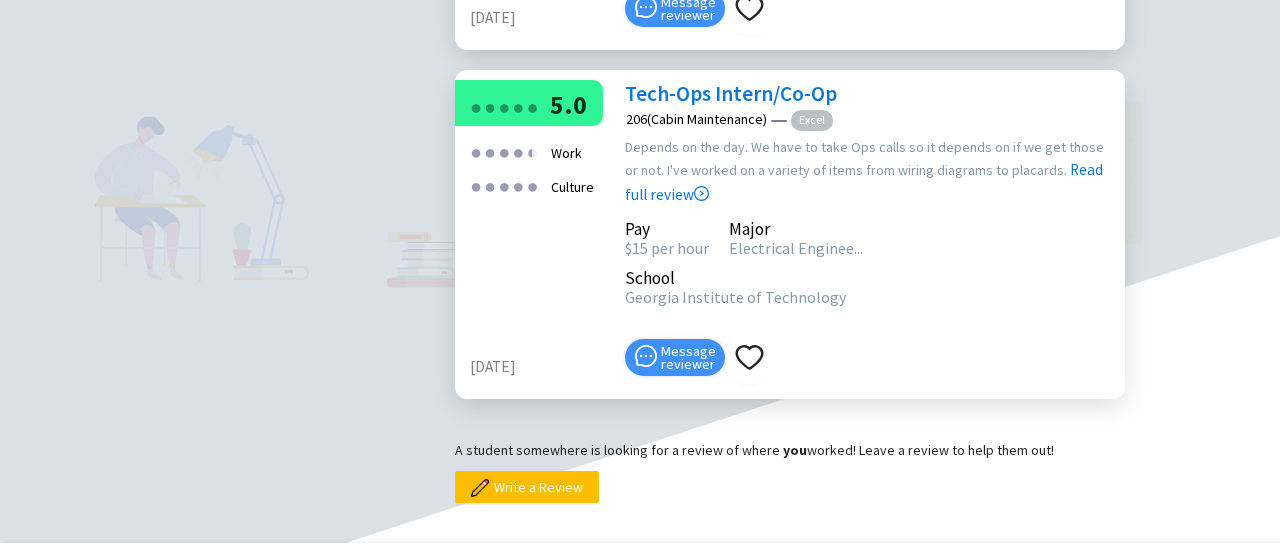 click on "Canary is a Georgia Tech Create-X Startup. V2.6 Copyright © 2021 Canary Enterprises LLC. All rights reserved. Logos provided by Clearbit About us   |  FAQ page  |   [EMAIL]" at bounding box center [640, 603] 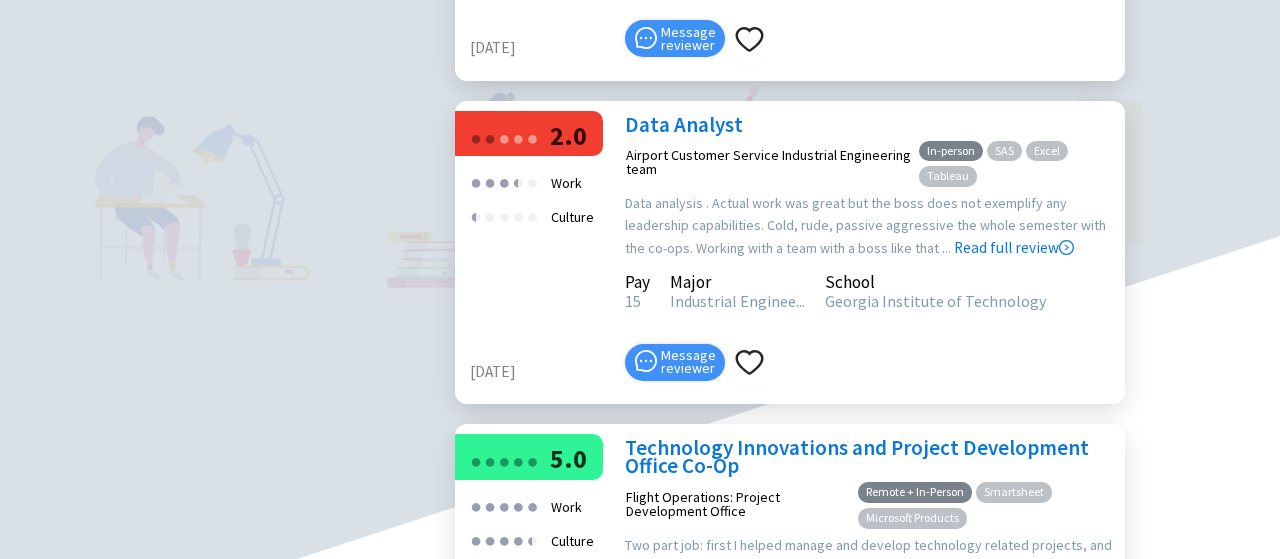 scroll, scrollTop: 5518, scrollLeft: 0, axis: vertical 